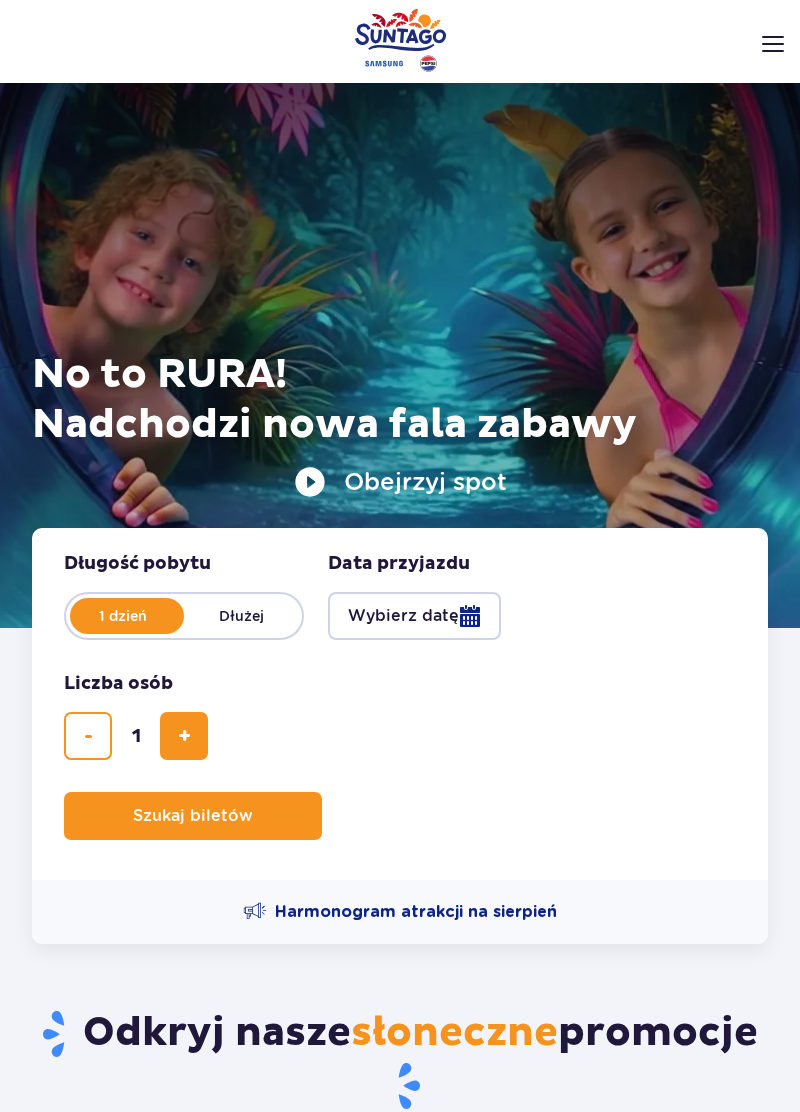 scroll, scrollTop: 330, scrollLeft: 0, axis: vertical 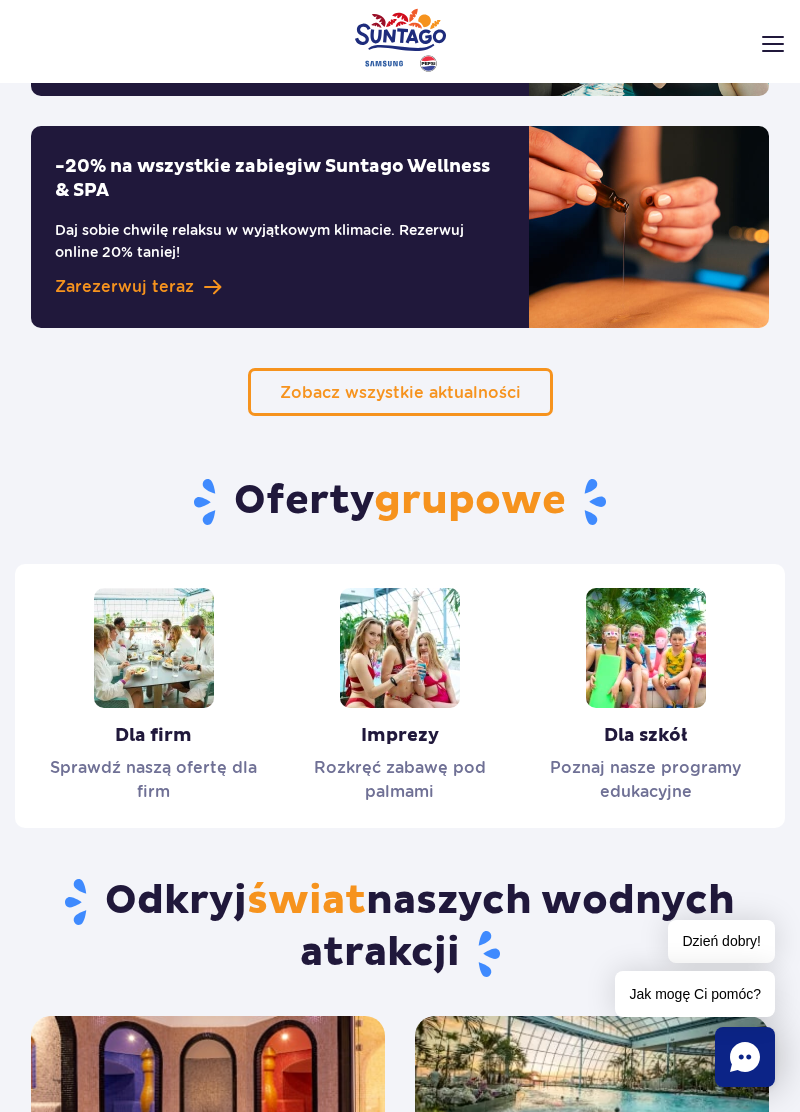 click at bounding box center (773, 44) 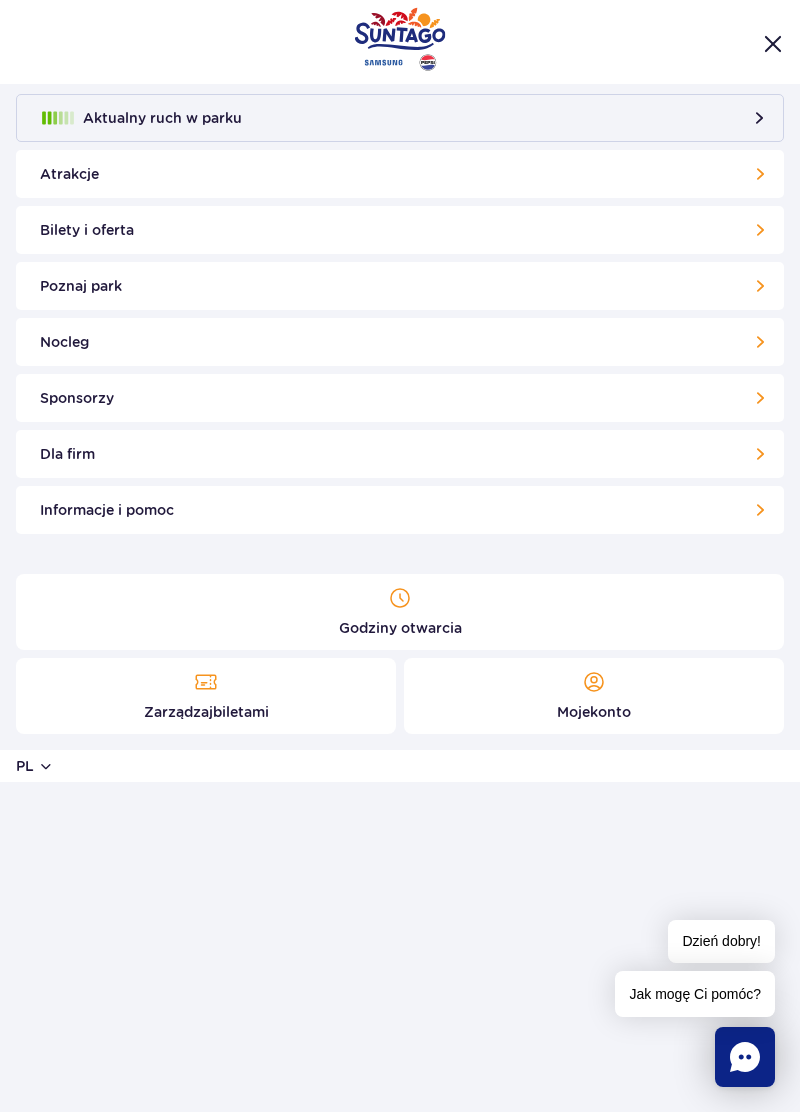click on "Atrakcje" at bounding box center (400, 174) 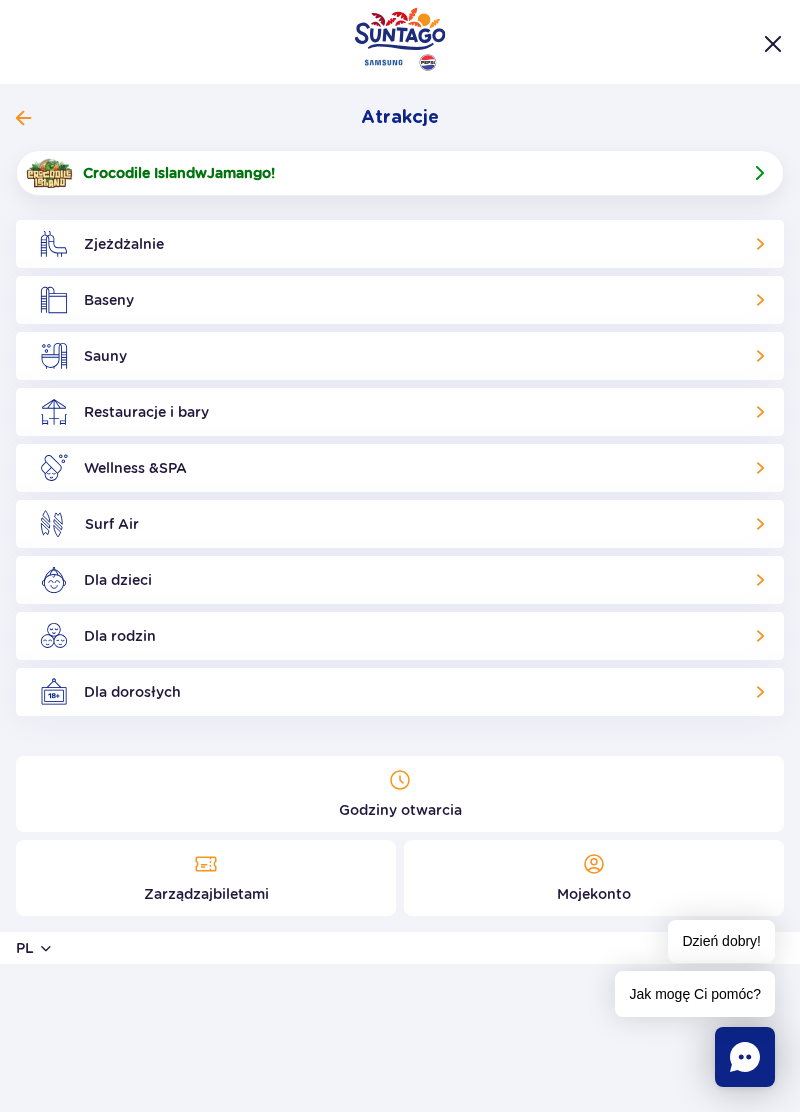 click on "Sauny" at bounding box center (400, 356) 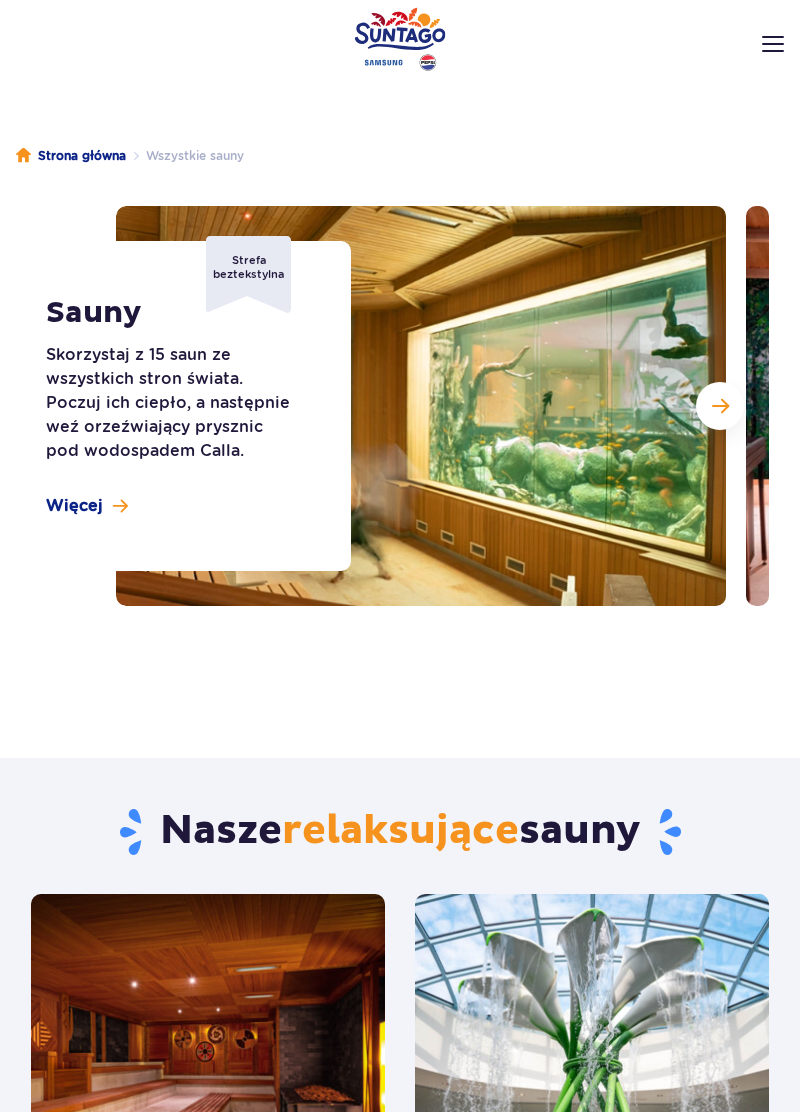 scroll, scrollTop: 262, scrollLeft: 0, axis: vertical 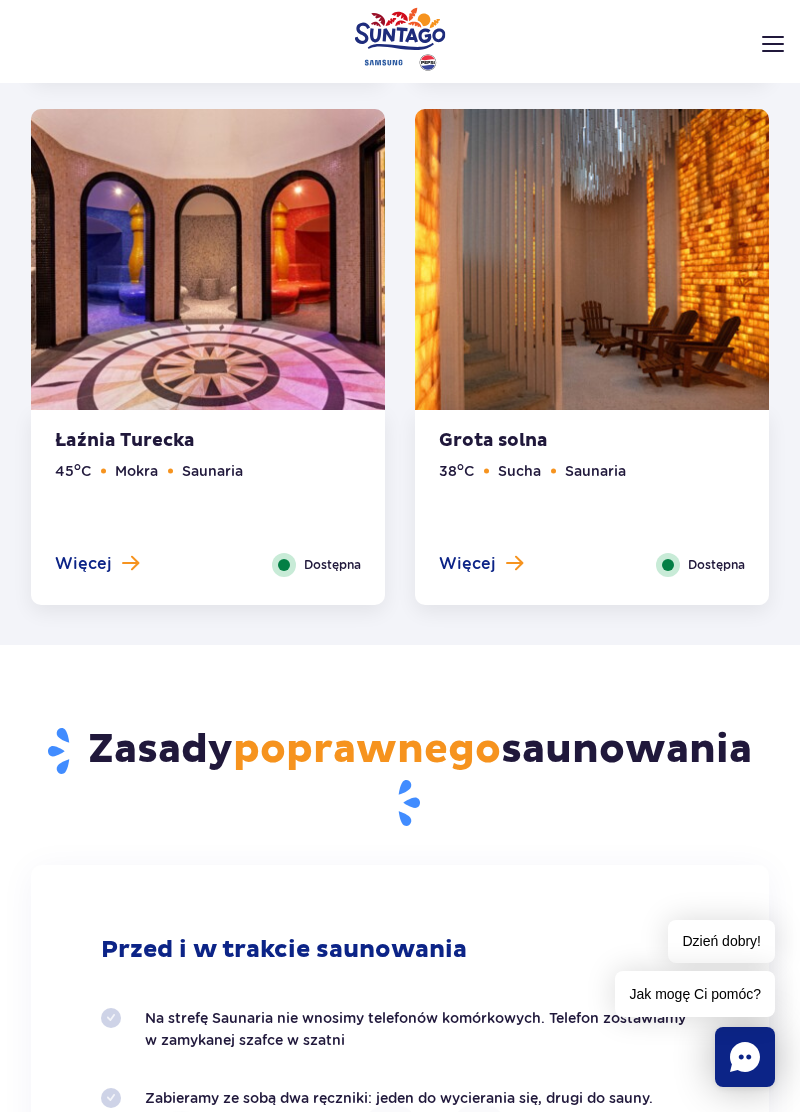 click on "Godziny otwarcia
pl
PL
EN
UA
Moje  konto
Zarządzaj  biletami
Aktualny ruch w parku
Atrakcje
Zjeżdżalnie
Aster
Rainbow Narval Więcej SPA" at bounding box center (400, 84) 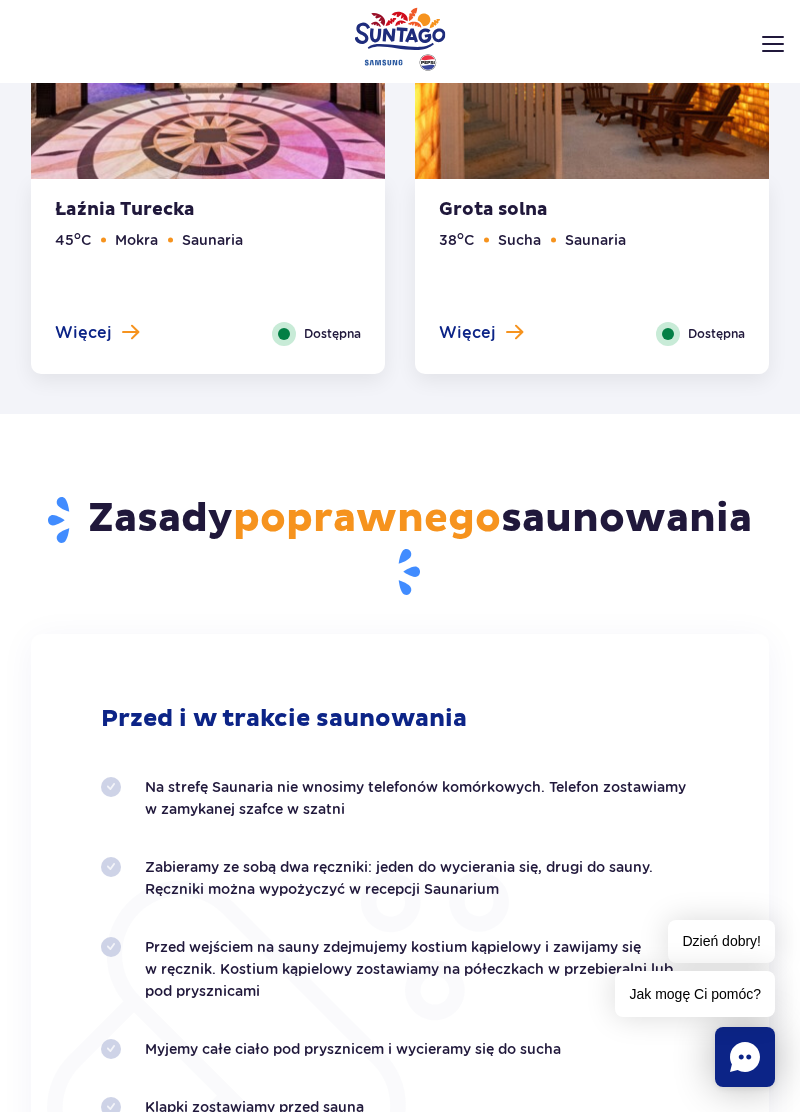 scroll, scrollTop: 3116, scrollLeft: 0, axis: vertical 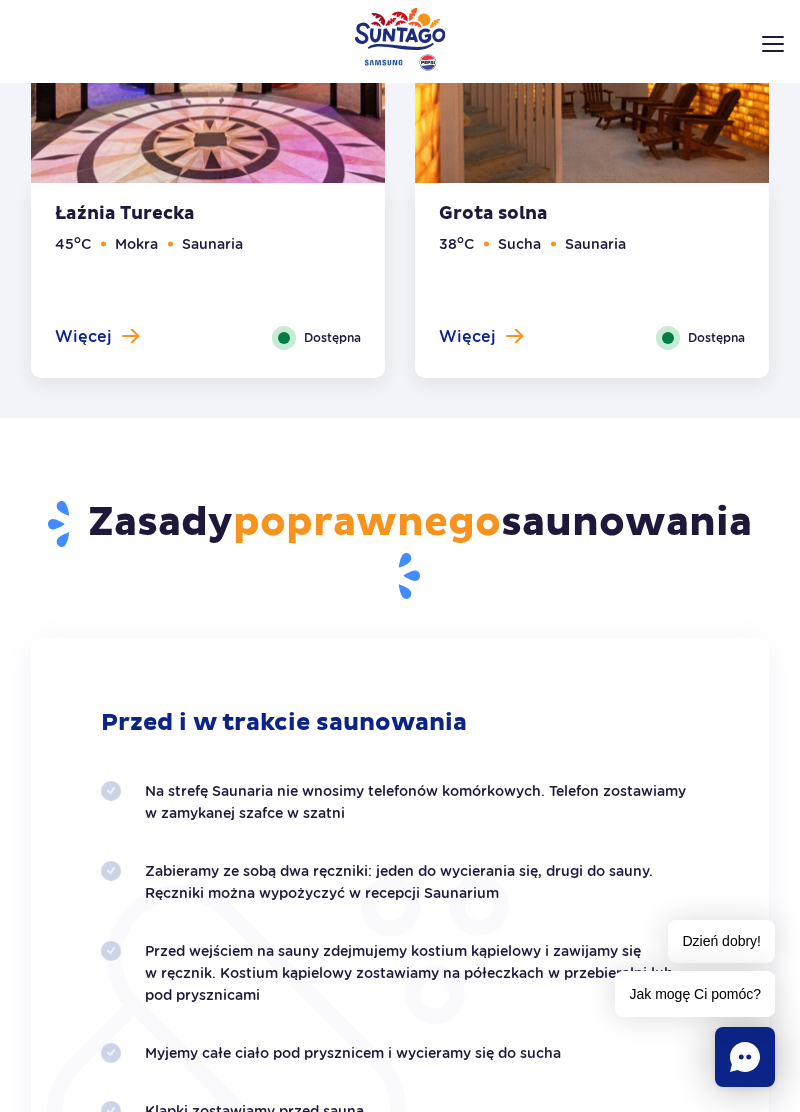 click on "Godziny otwarcia
pl
PL
EN
UA
Moje  konto
Zarządzaj  biletami
Aktualny ruch w parku
Atrakcje
Zjeżdżalnie
Aster
Rainbow Narval Więcej SPA" at bounding box center (400, 84) 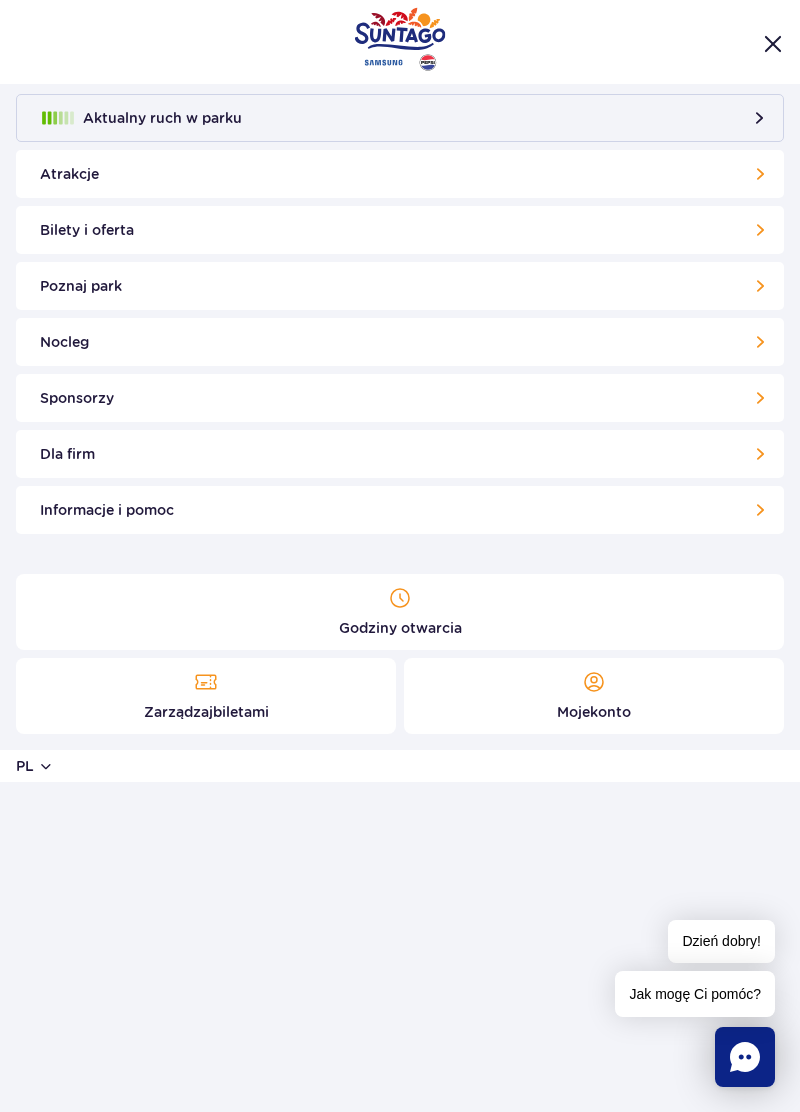 click on "Bilety i oferta" at bounding box center [400, 230] 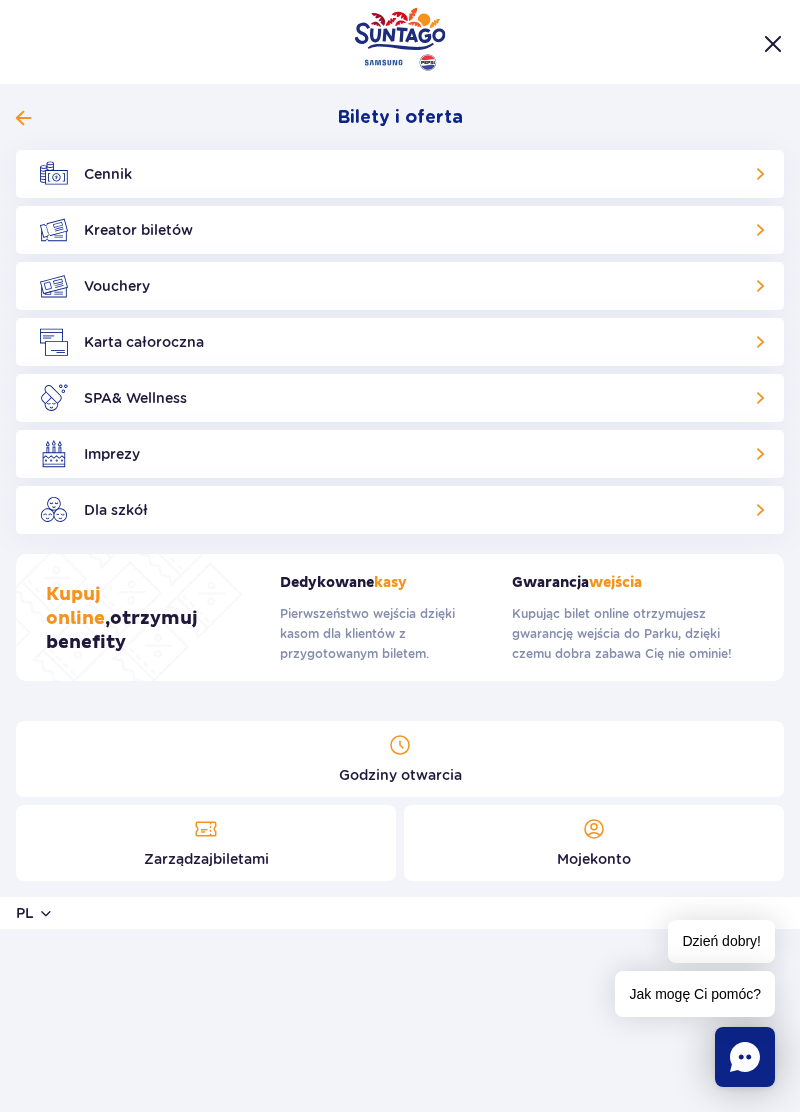 click on "Cennik" at bounding box center [400, 174] 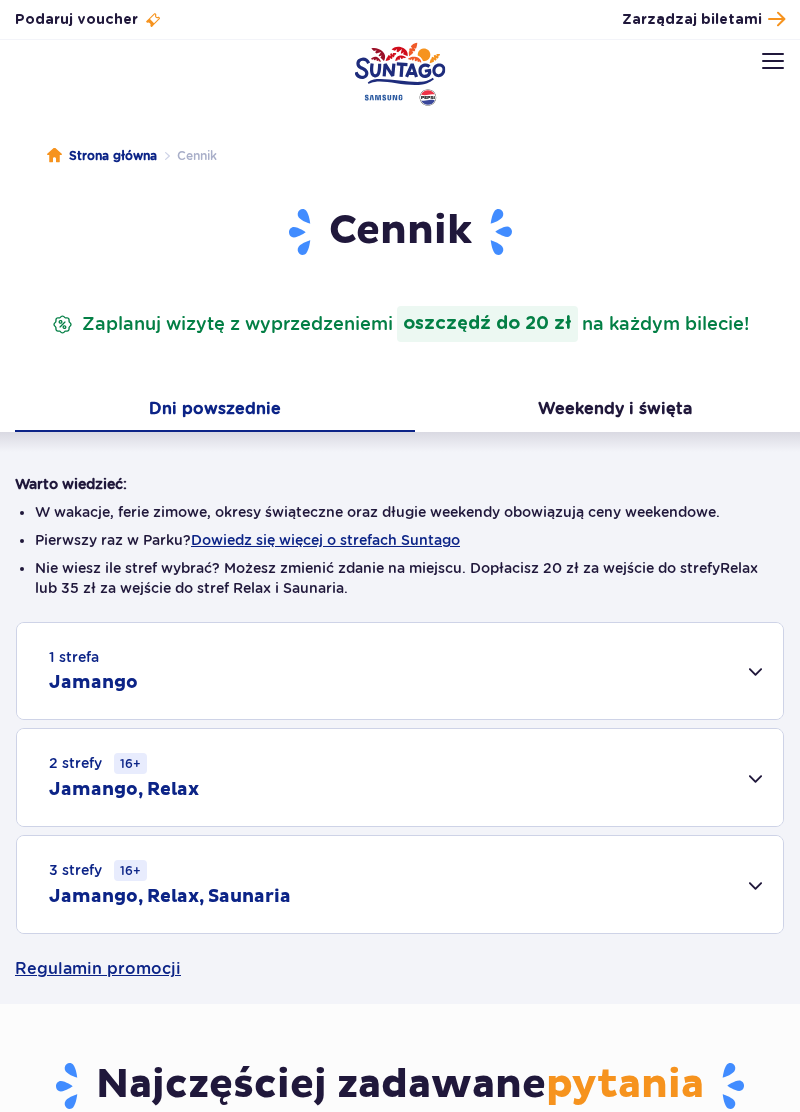 scroll, scrollTop: 0, scrollLeft: 0, axis: both 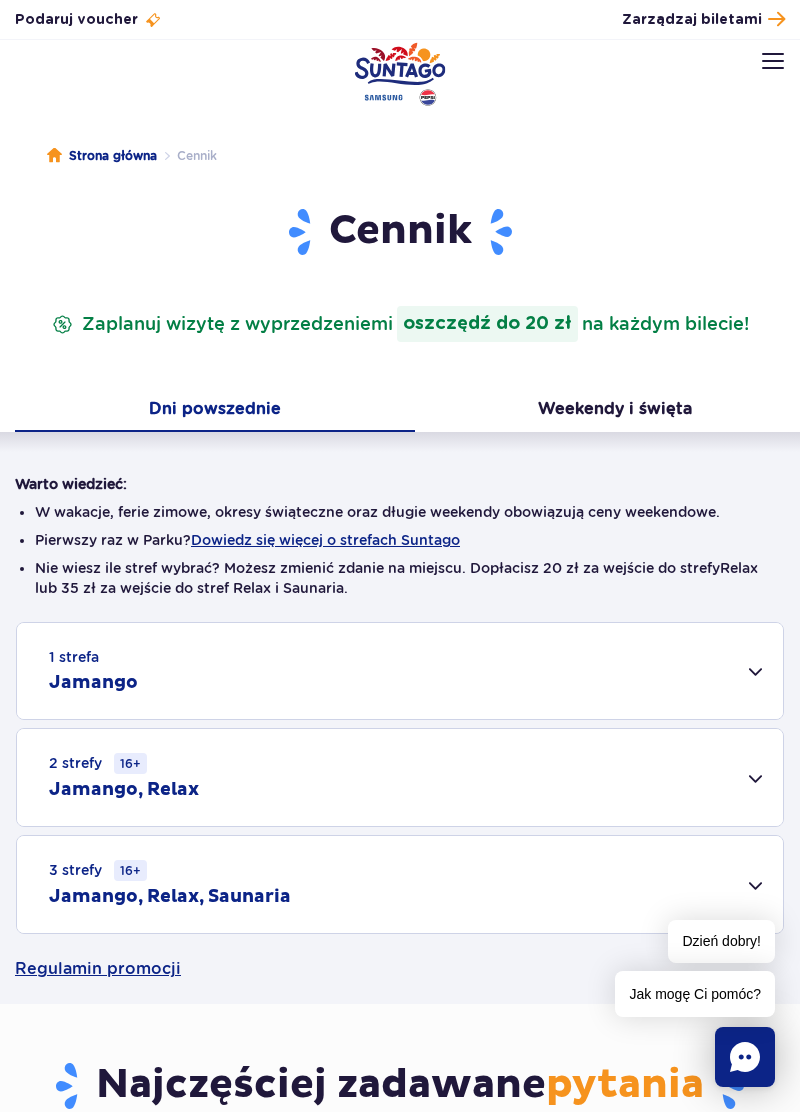 click on "Weekendy i święta" at bounding box center (615, 411) 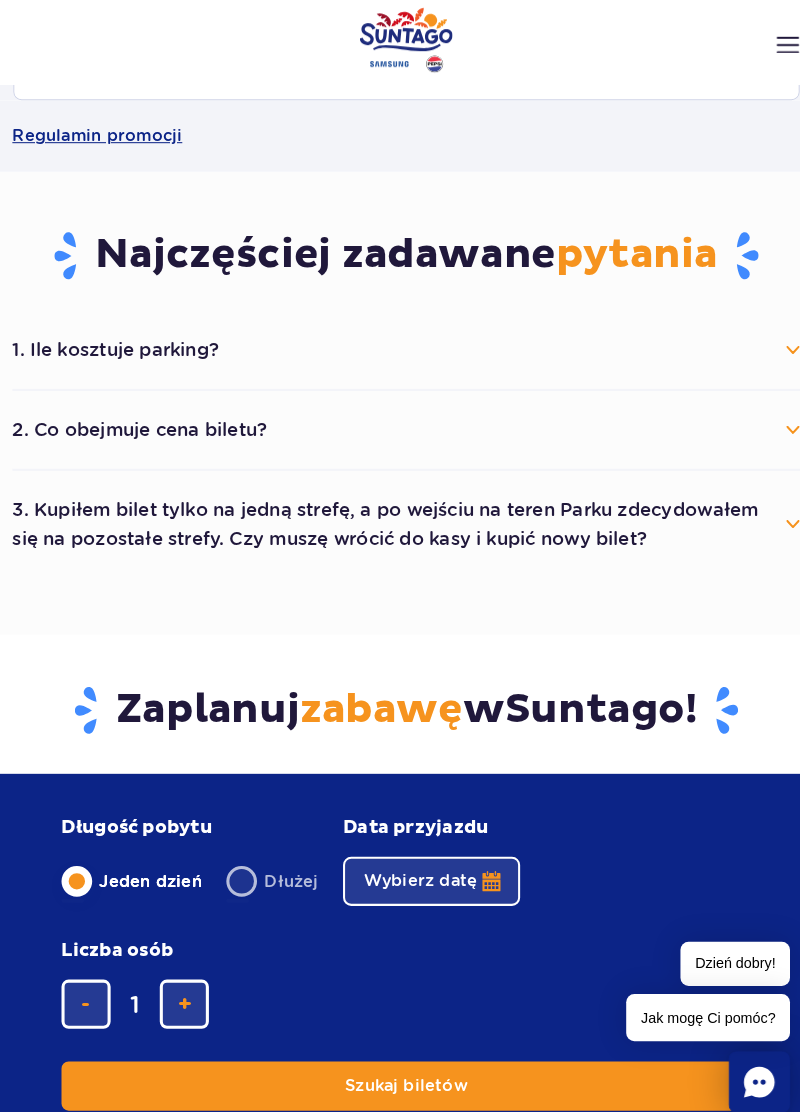 scroll, scrollTop: 832, scrollLeft: 0, axis: vertical 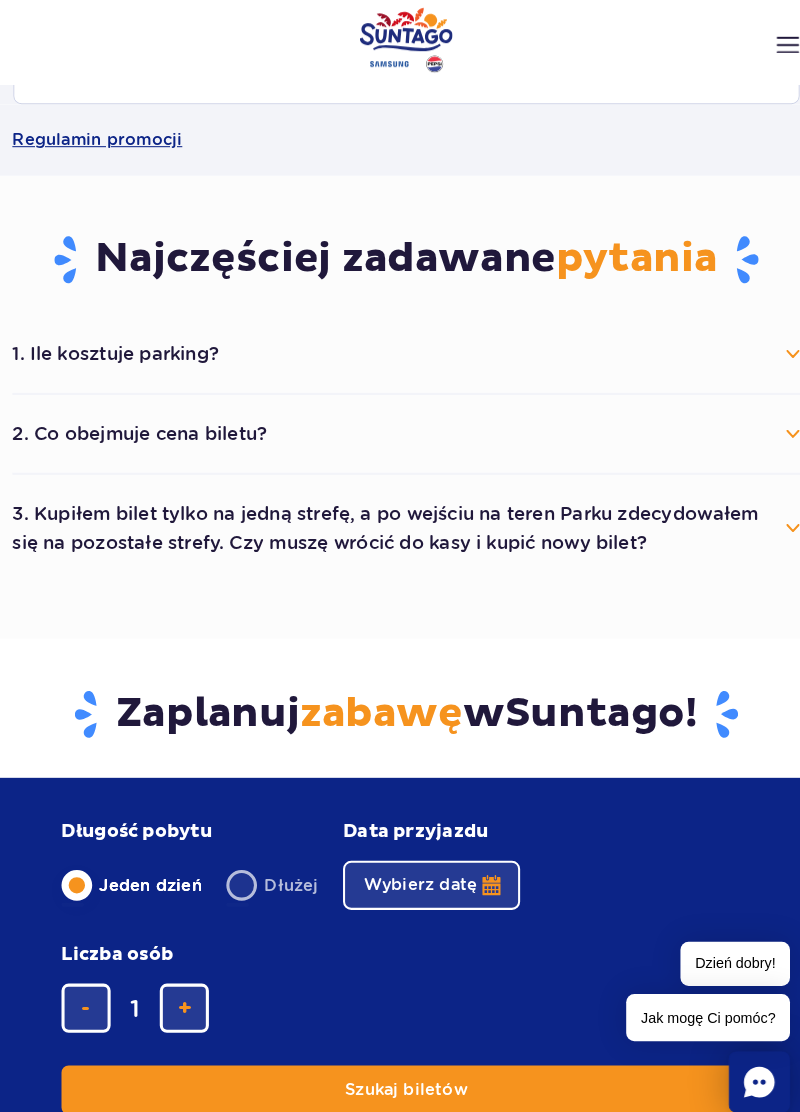 click on "Godziny otwarcia
pl
PL
EN
UA
Moje  konto
Zarządzaj  biletami
Aktualny ruch w parku
Atrakcje
Zjeżdżalnie
Aster
Rainbow Narval Więcej SPA" at bounding box center (400, 84) 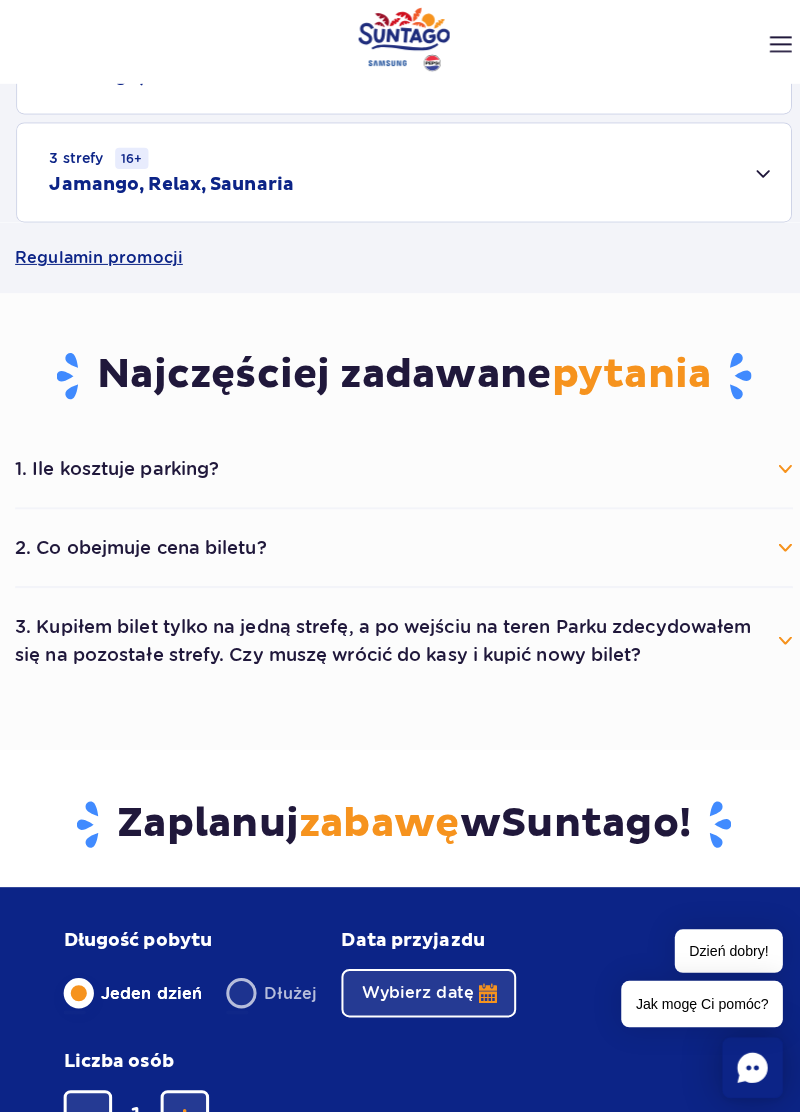 scroll, scrollTop: 712, scrollLeft: 0, axis: vertical 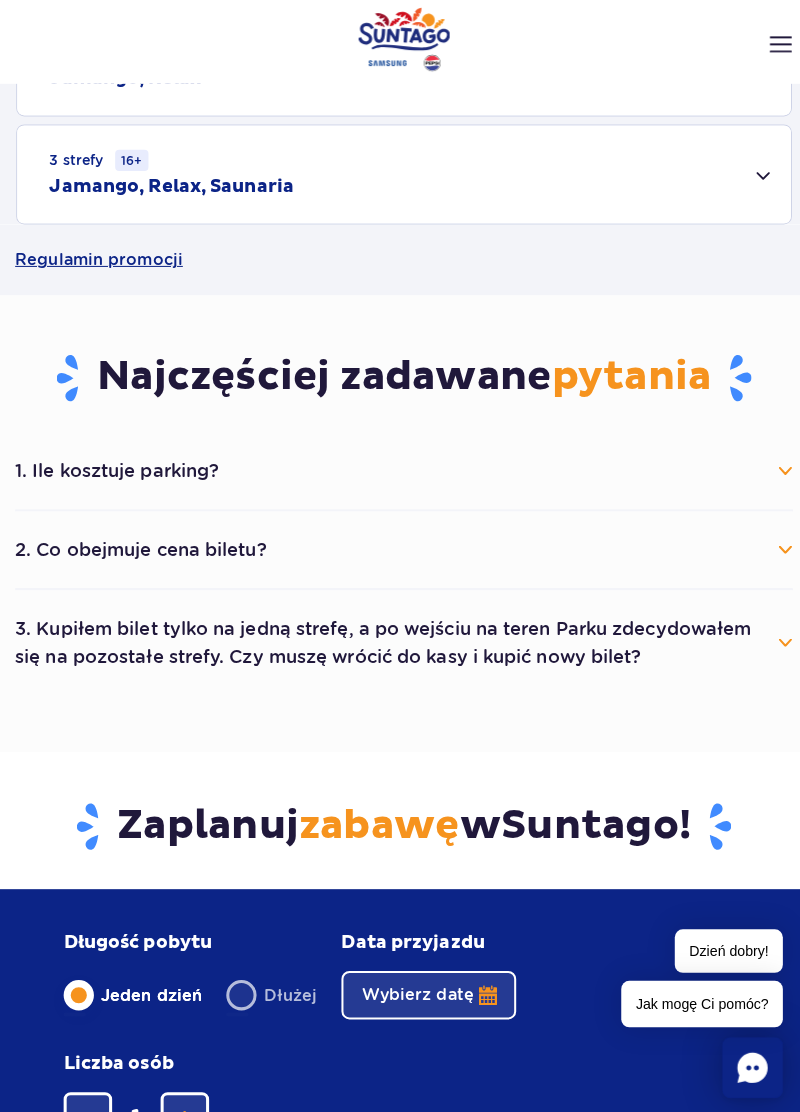 click on "Godziny otwarcia
pl
PL
EN
UA
Moje  konto
Zarządzaj  biletami
Aktualny ruch w parku
Atrakcje
Zjeżdżalnie
Aster
Rainbow Narval Więcej SPA" at bounding box center [400, 84] 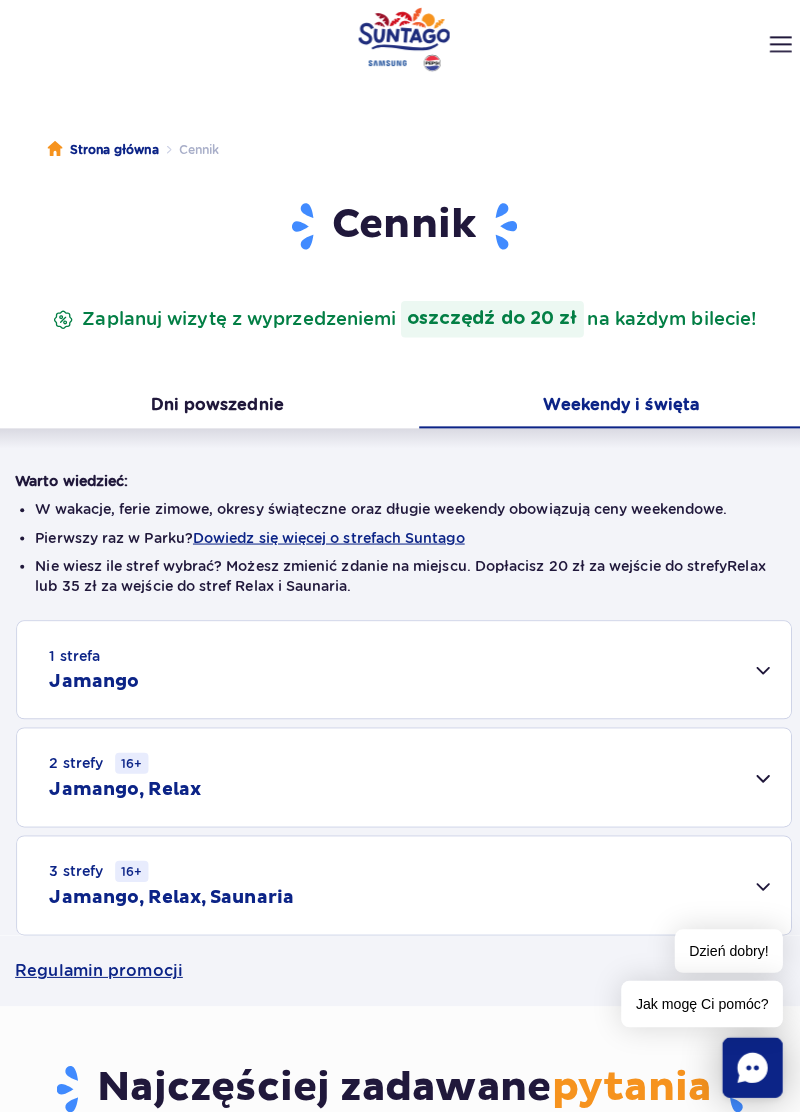 scroll, scrollTop: 0, scrollLeft: 0, axis: both 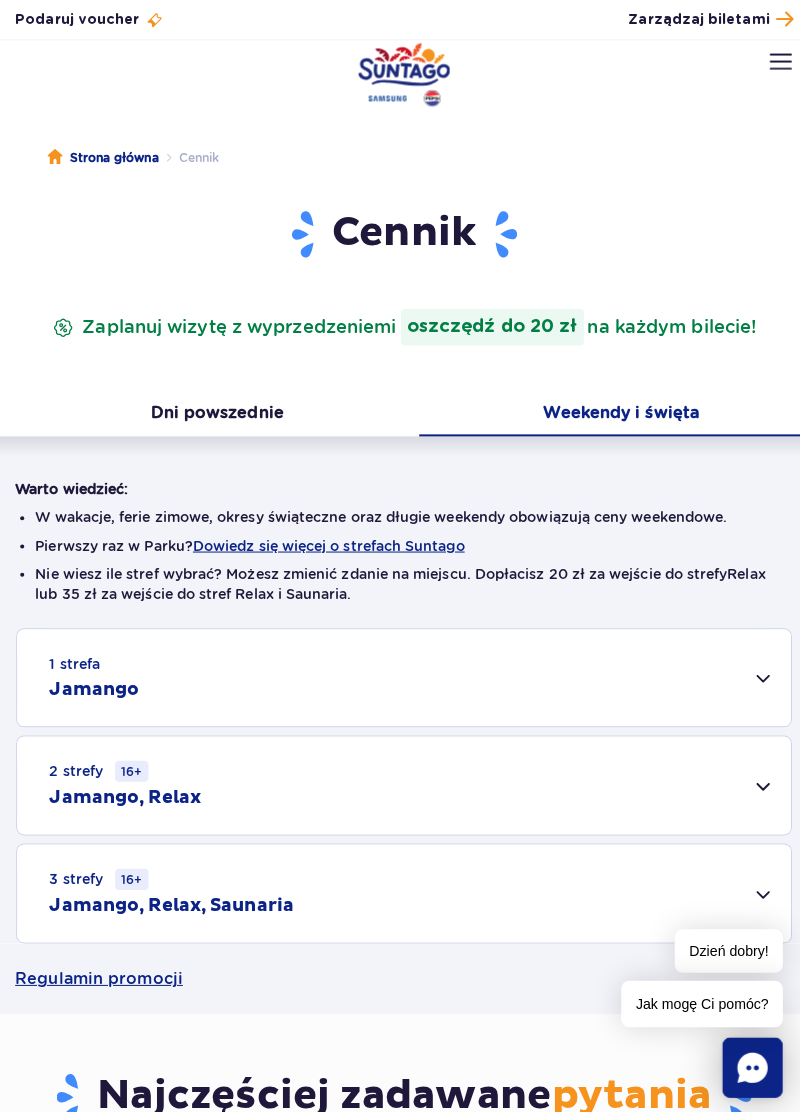 click at bounding box center [773, 61] 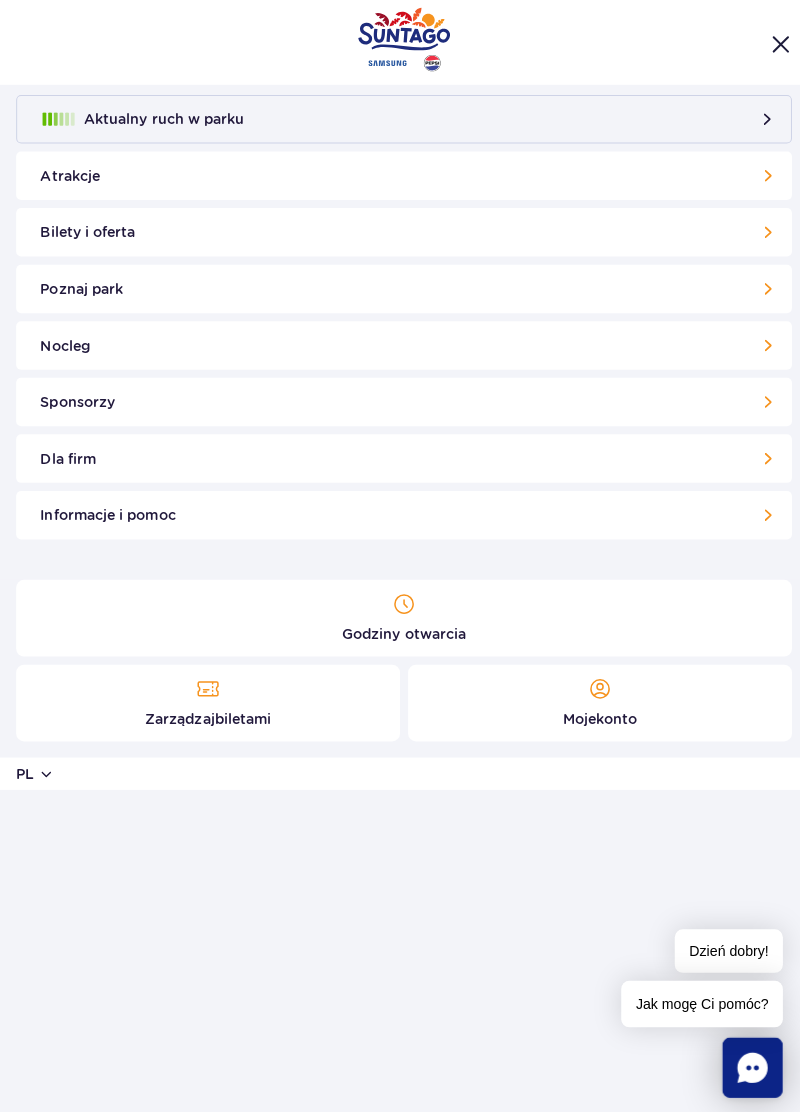 click on "Informacje i pomoc" at bounding box center (400, 510) 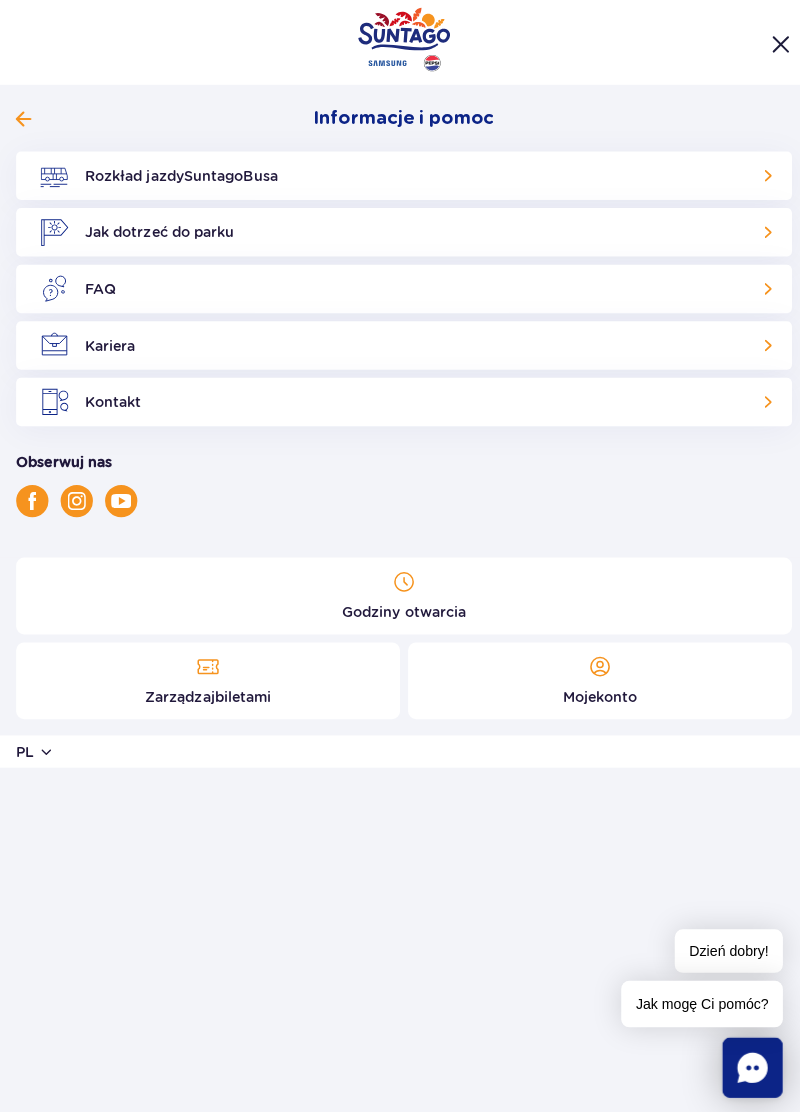 click on "FAQ" at bounding box center [400, 286] 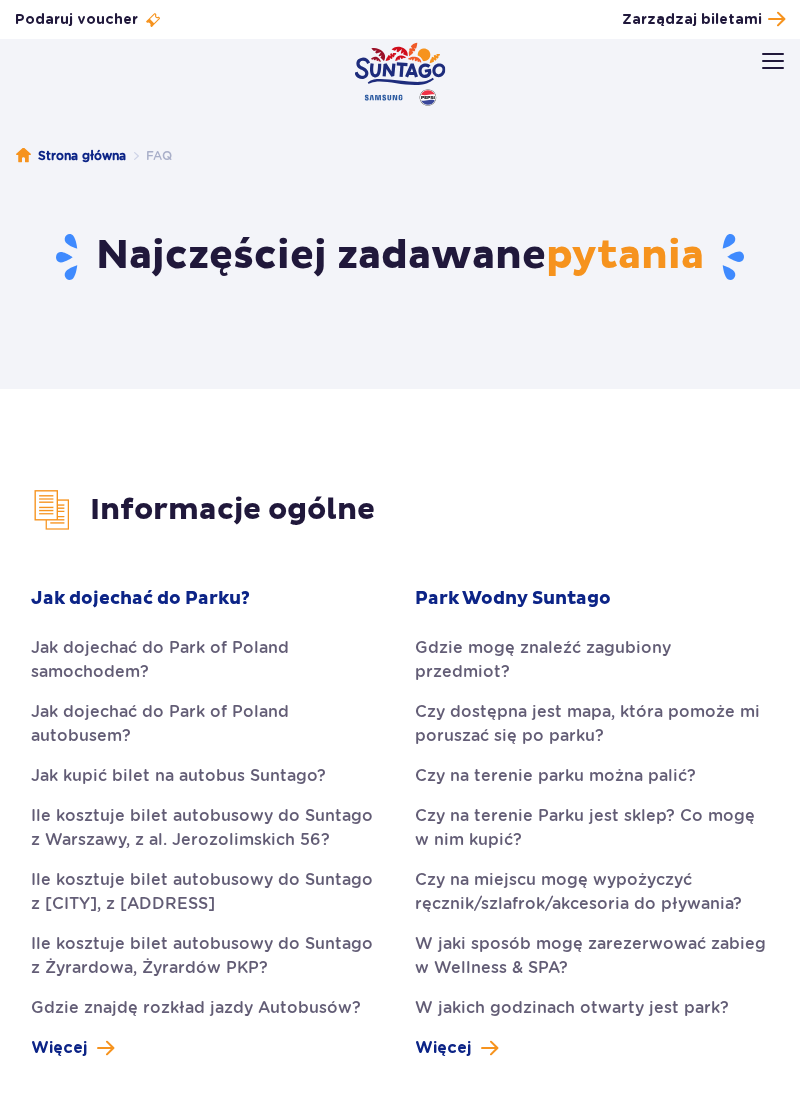 scroll, scrollTop: 0, scrollLeft: 0, axis: both 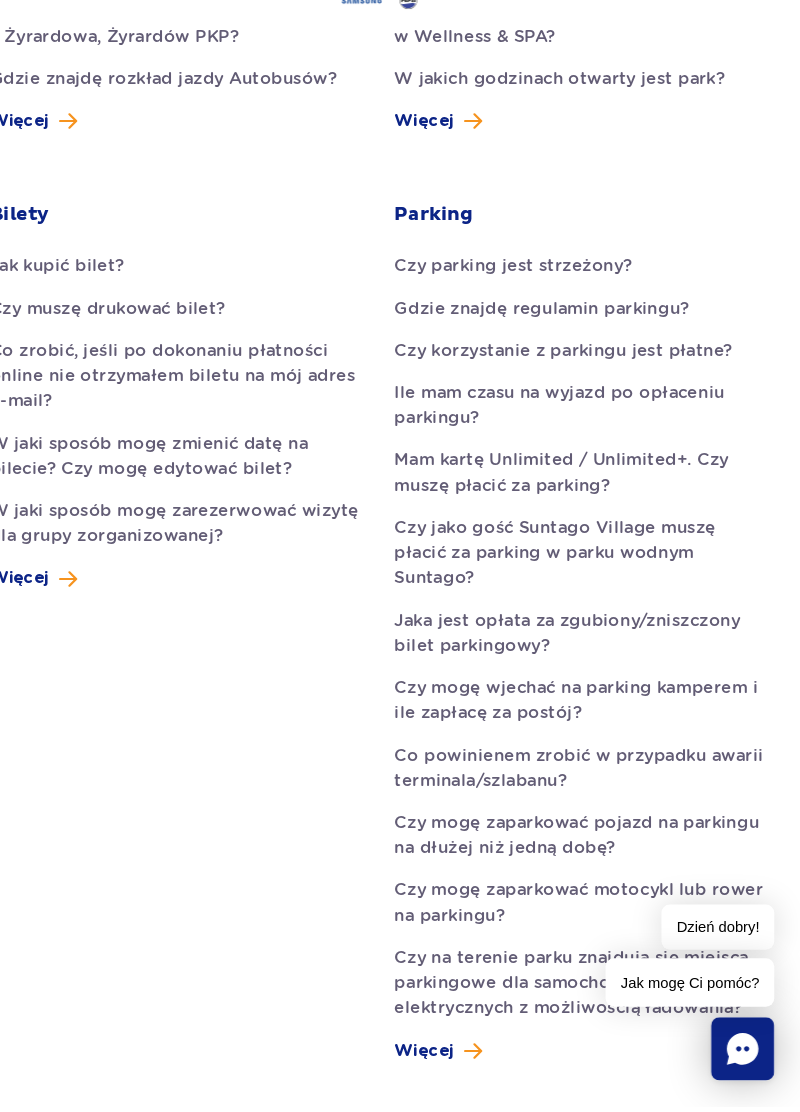 click on "Więcej" at bounding box center [443, 1058] 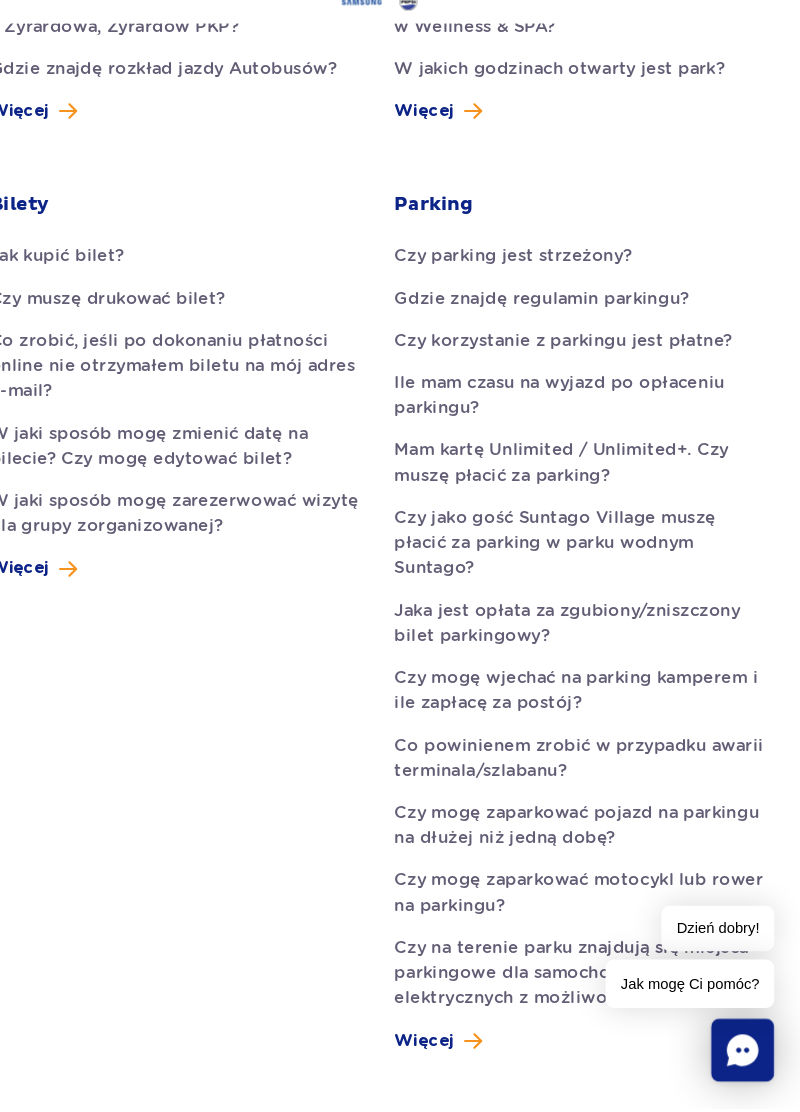 scroll, scrollTop: 974, scrollLeft: 0, axis: vertical 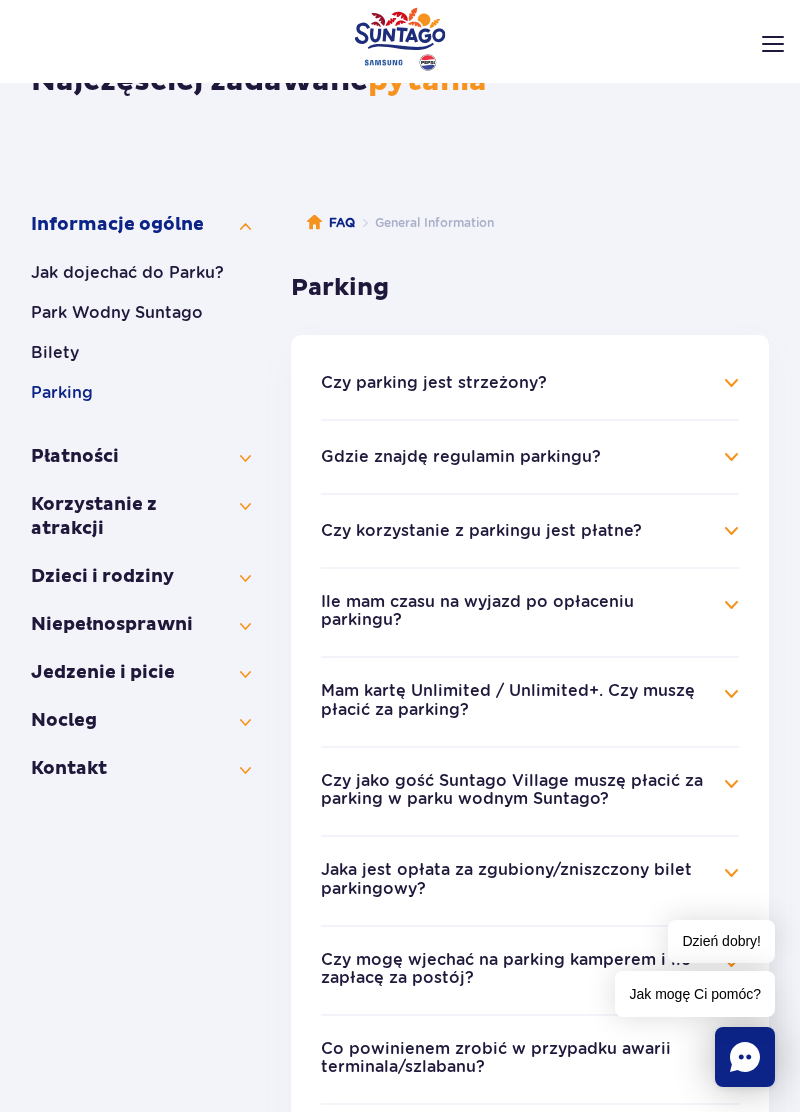 click on "Niepełno­sprawni" at bounding box center [141, 625] 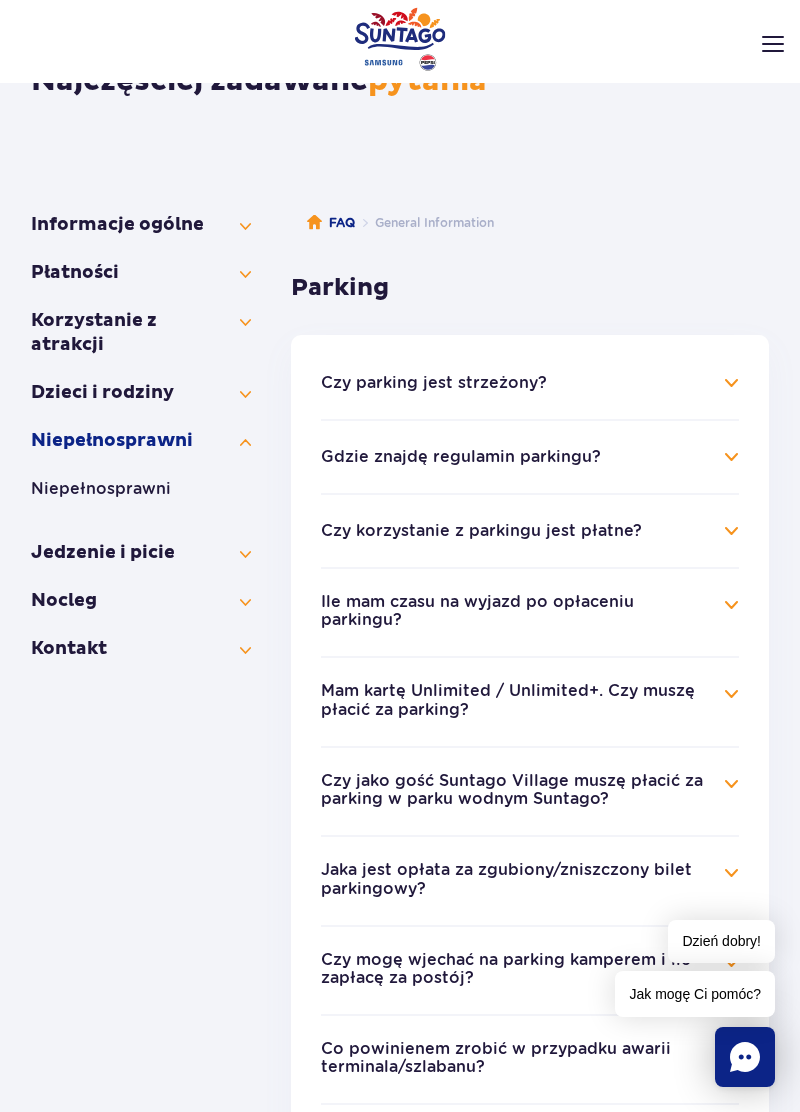 click on "Niepełno­sprawni" at bounding box center (141, 489) 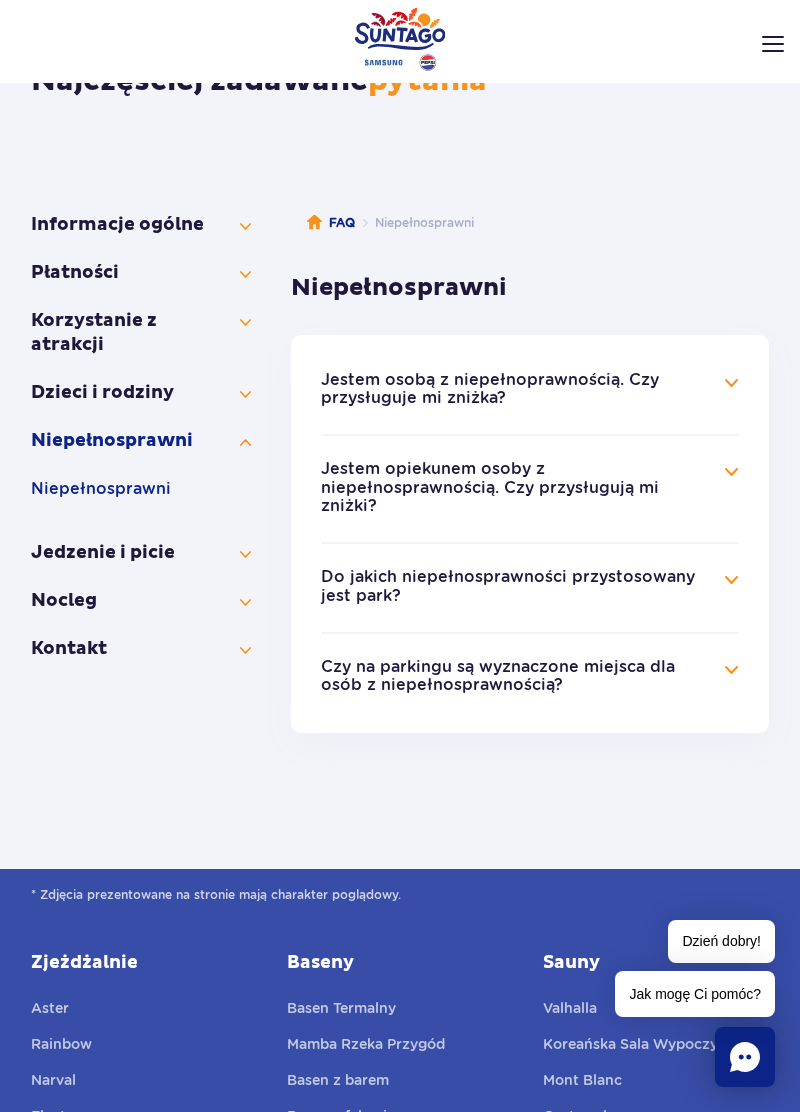 click on "Czy na parkingu są wyznaczone miejsca dla osób z niepełnosprawnością?" at bounding box center [515, 676] 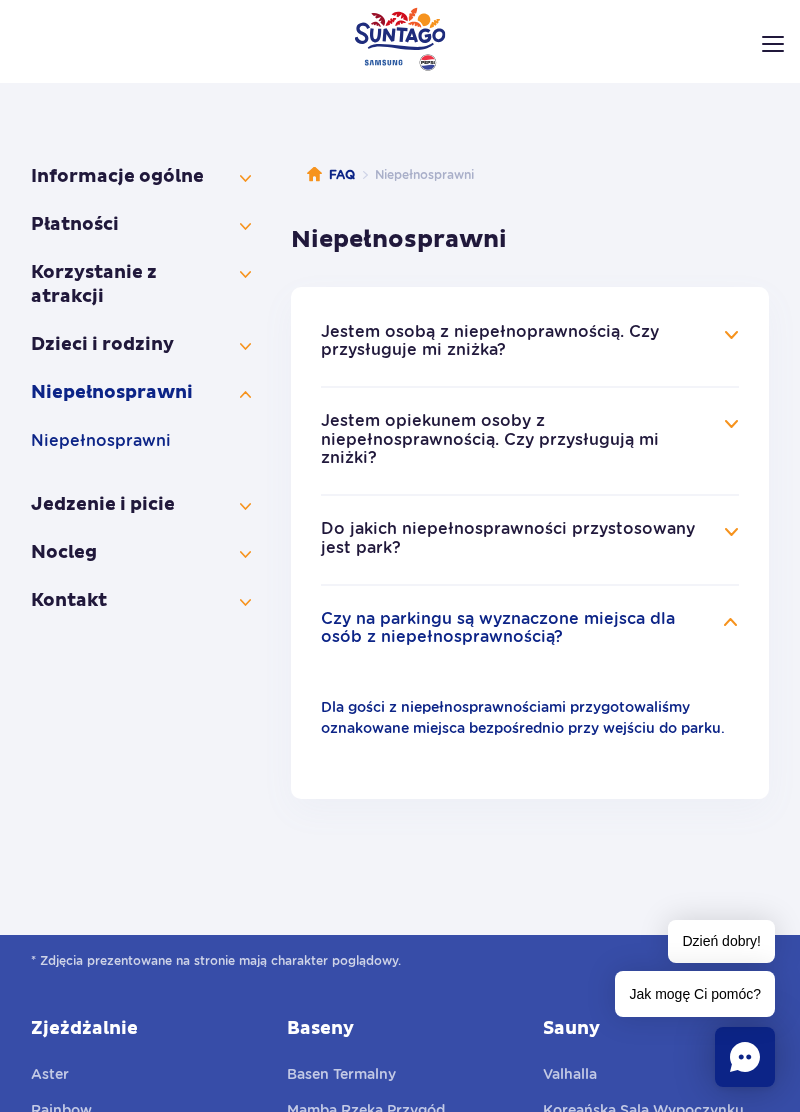 scroll, scrollTop: 187, scrollLeft: 0, axis: vertical 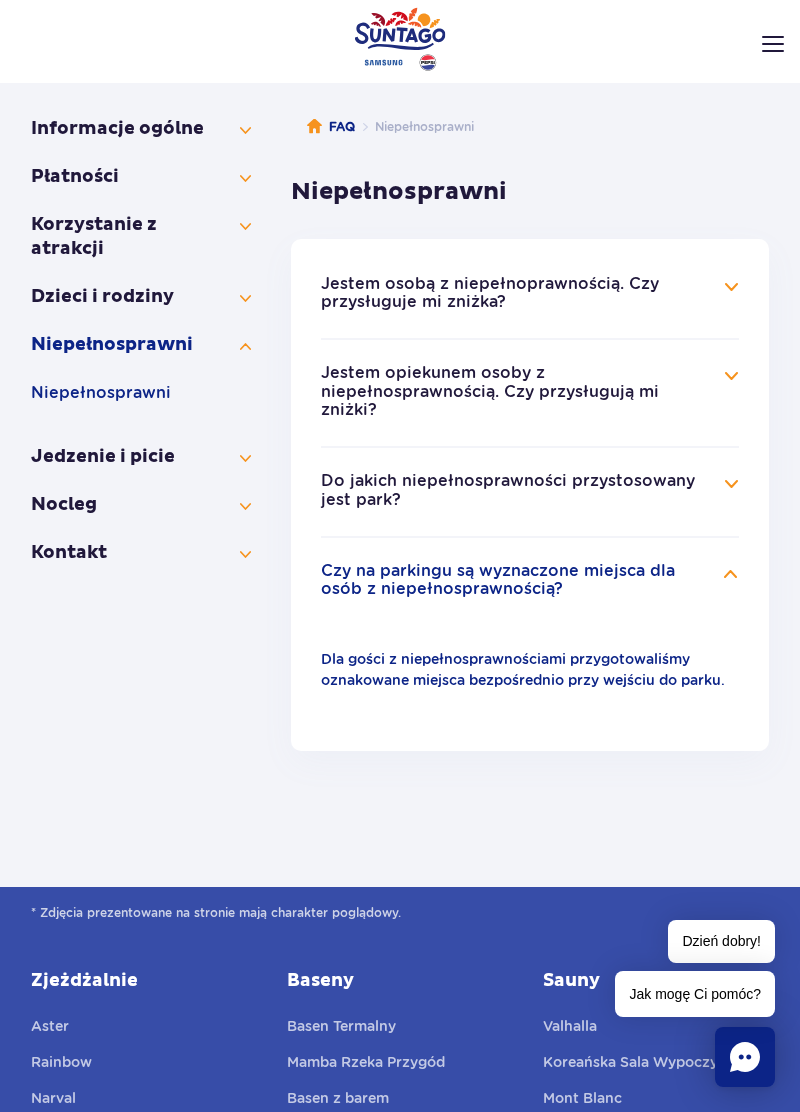 click on "Aster" at bounding box center (50, 1026) 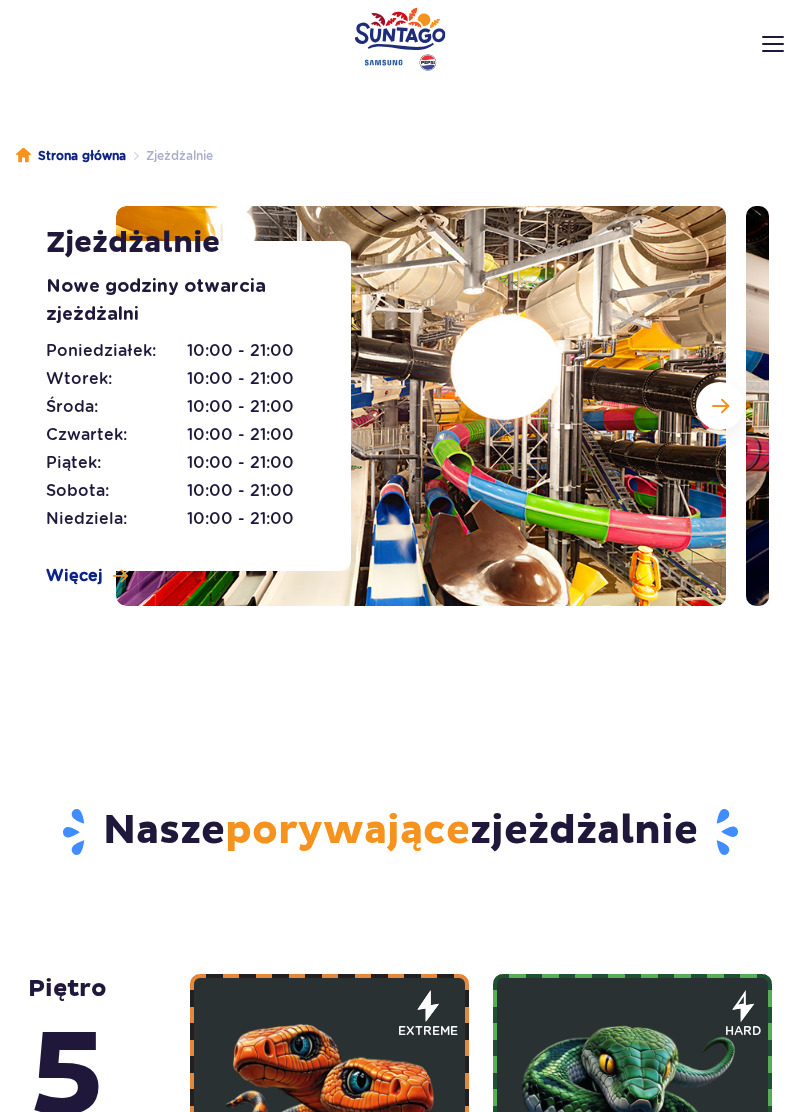 scroll, scrollTop: 747, scrollLeft: 0, axis: vertical 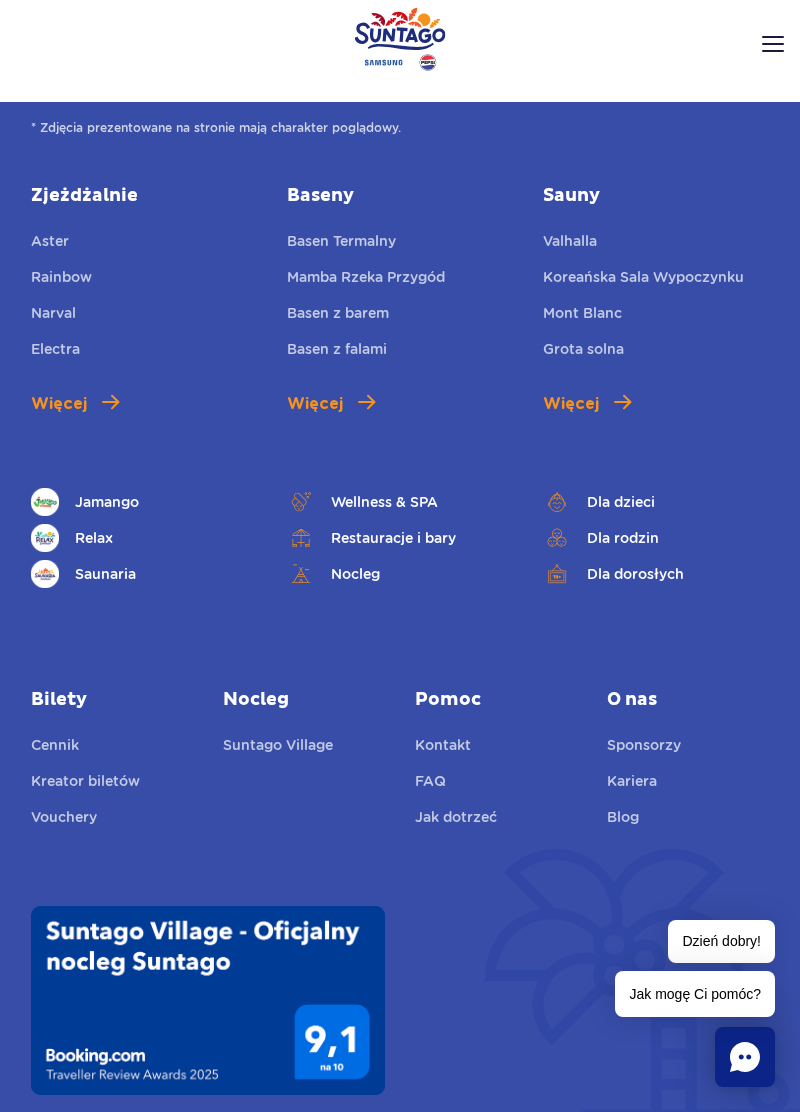 click on "Jak dotrzeć" at bounding box center (456, 820) 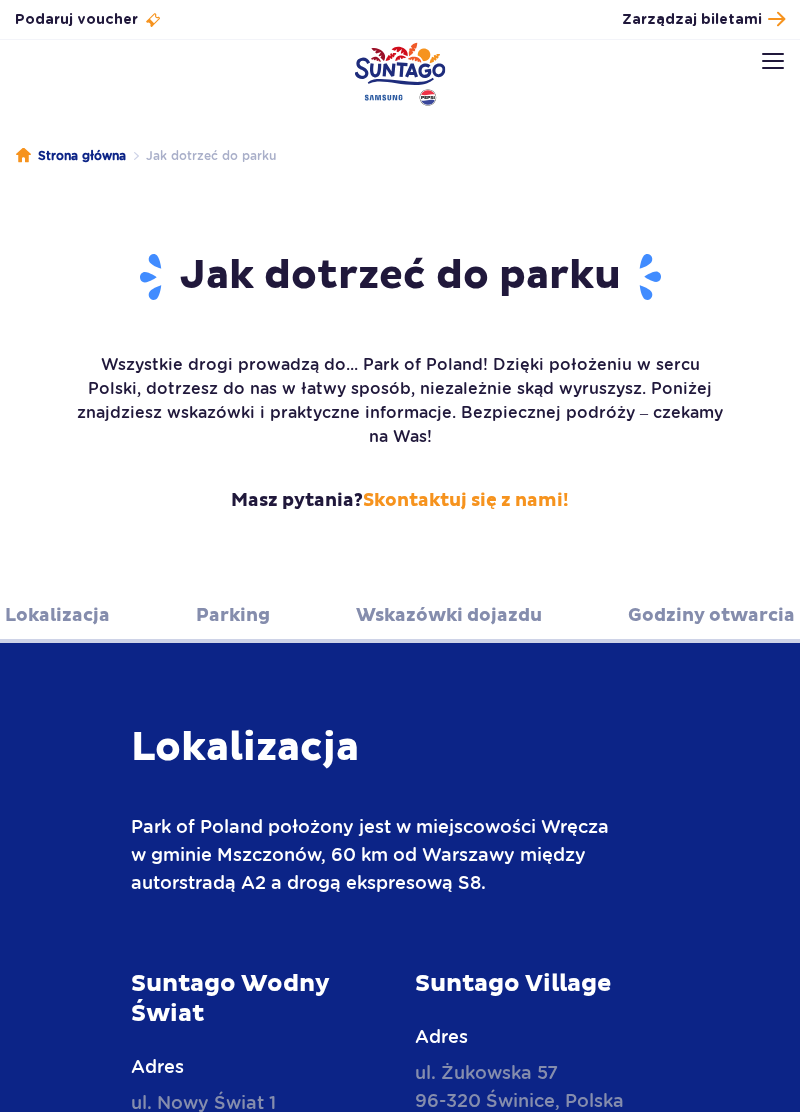 scroll, scrollTop: 0, scrollLeft: 0, axis: both 